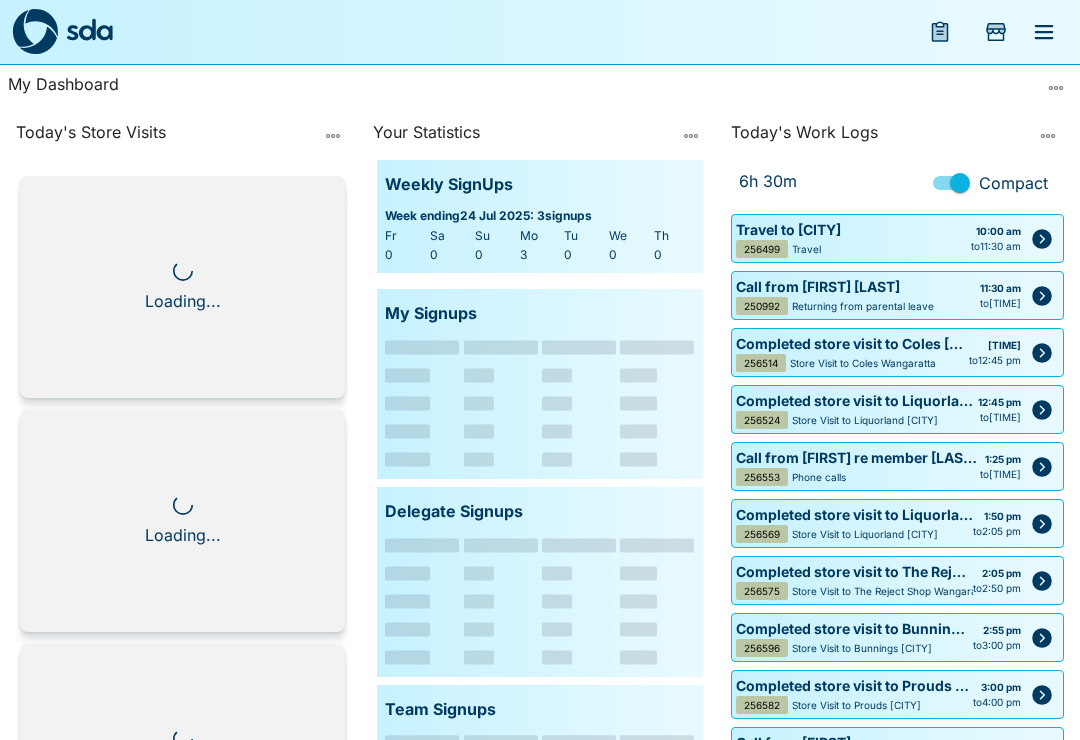 scroll, scrollTop: 0, scrollLeft: 0, axis: both 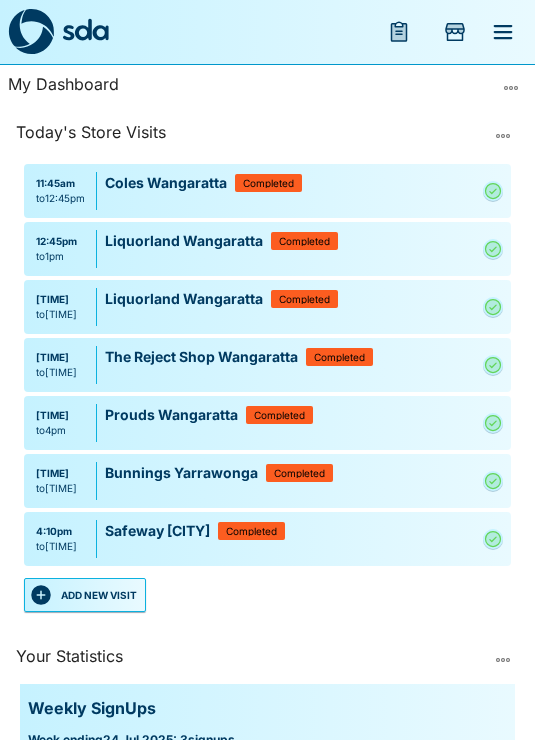 click 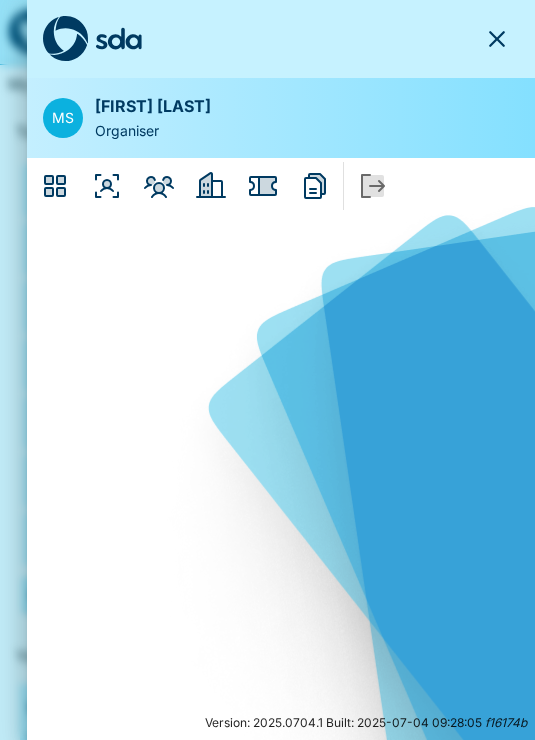 click 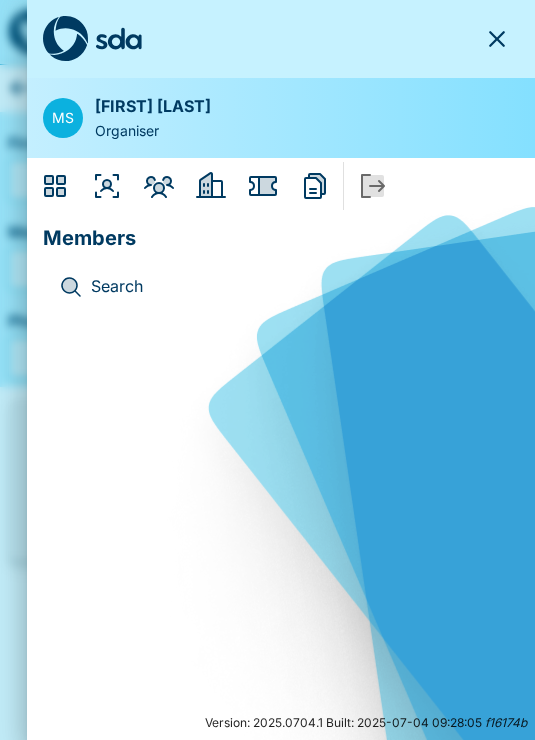 click on "Search" at bounding box center [281, 287] 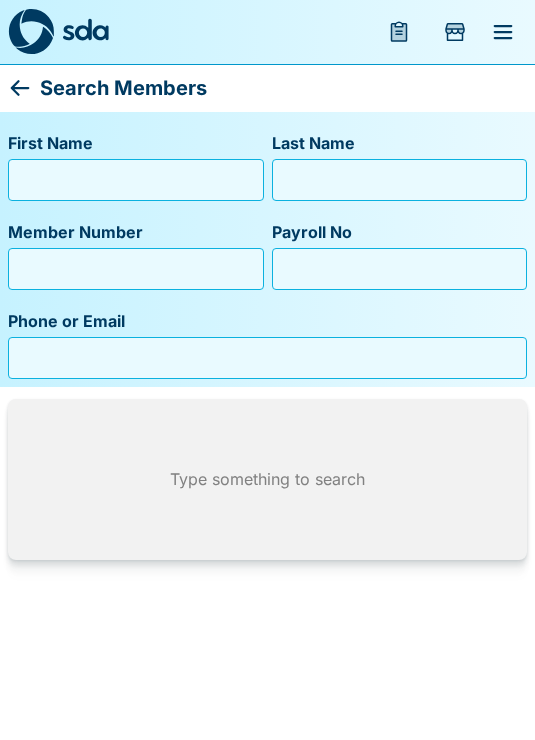 click on "First Name" at bounding box center [136, 180] 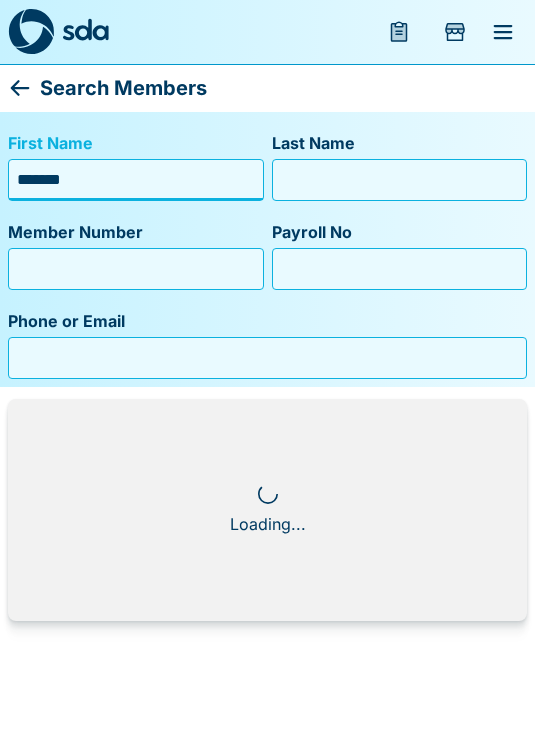 type on "*******" 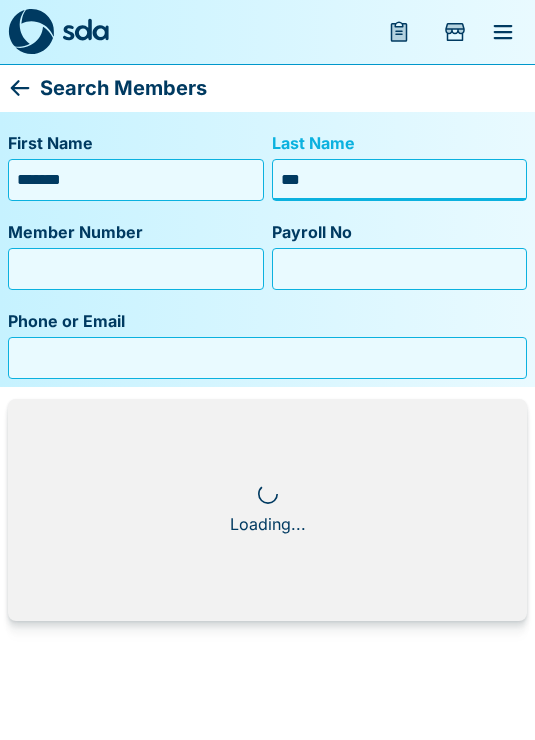 type on "****" 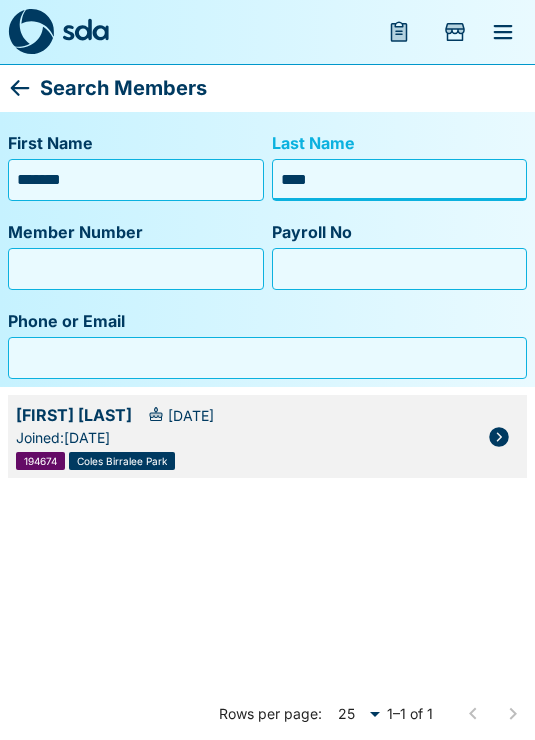 click 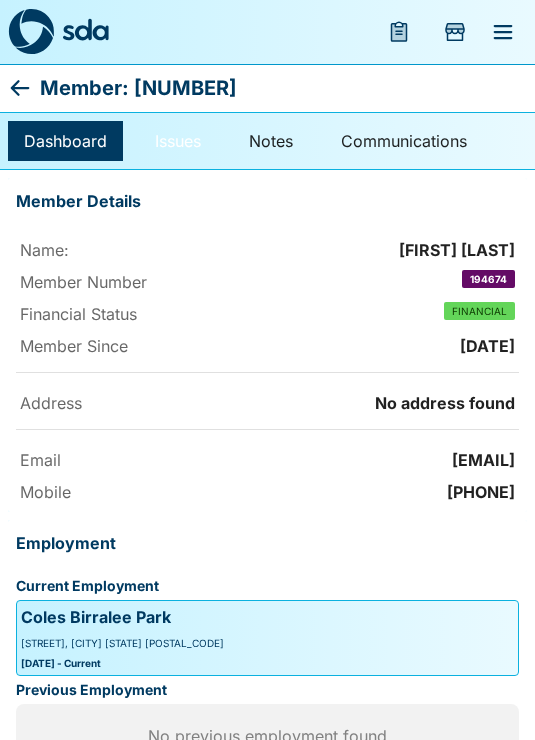 click on "Issues" at bounding box center [178, 141] 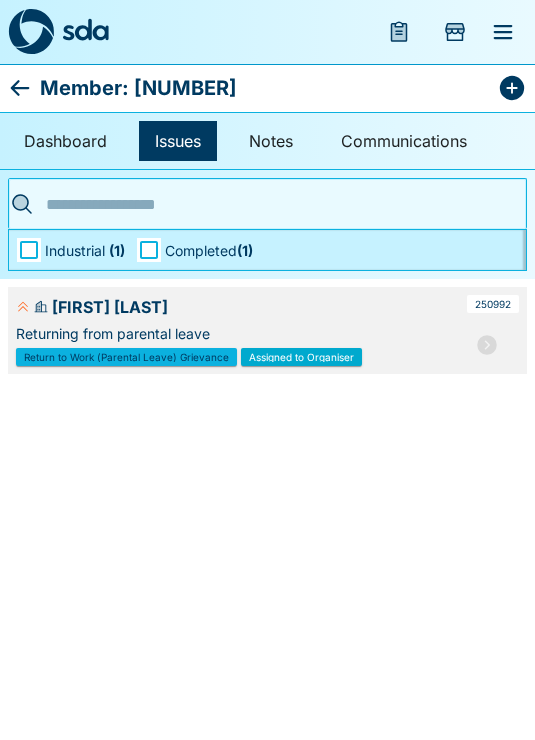 click 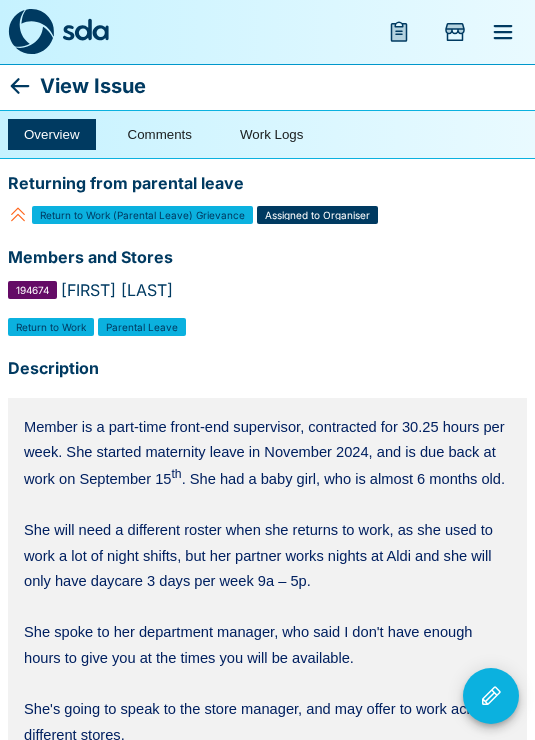 scroll, scrollTop: 0, scrollLeft: 0, axis: both 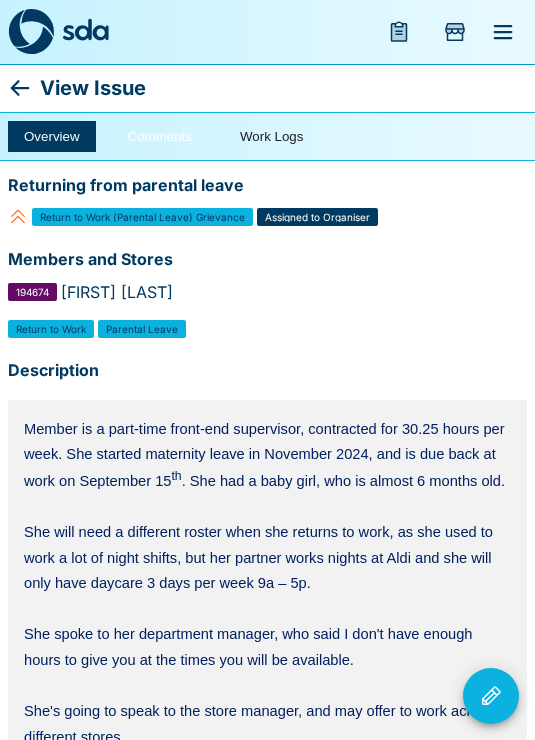 click on "Comments" at bounding box center [160, 136] 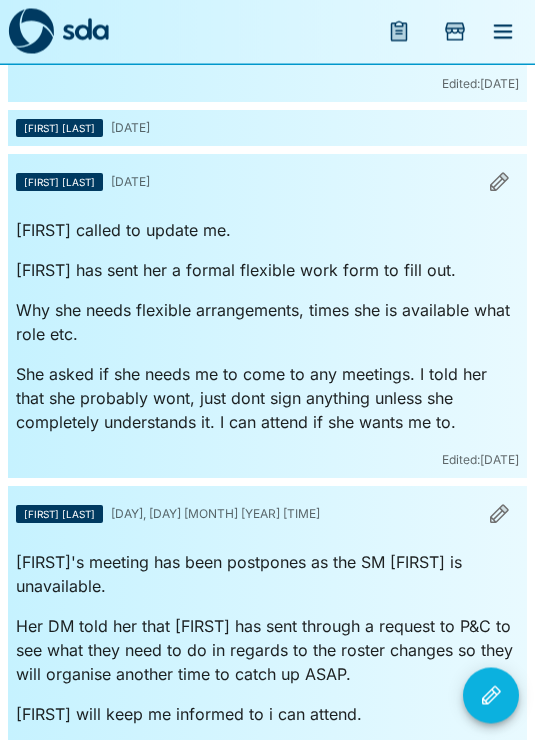 scroll, scrollTop: 2751, scrollLeft: 0, axis: vertical 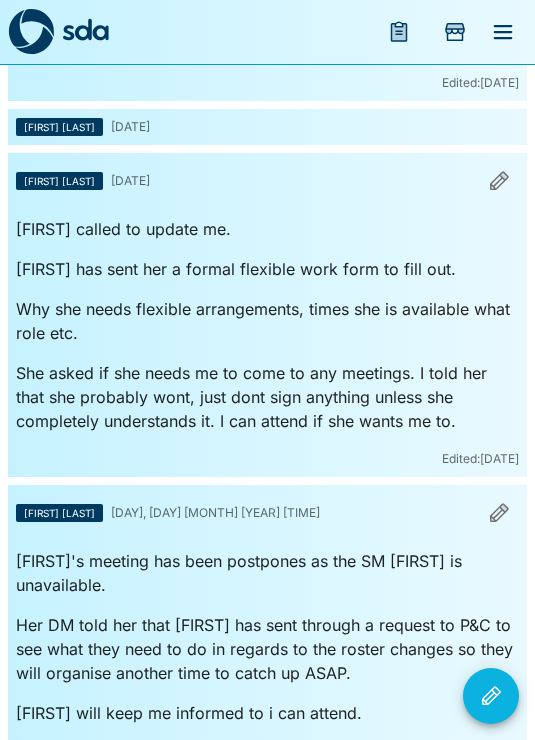 click on "Her DM  told her that [FIRST] has sent through a request to P&C to see what they need to do in regards to the roster changes so they will organise another time to catch up ASAP." at bounding box center (267, 649) 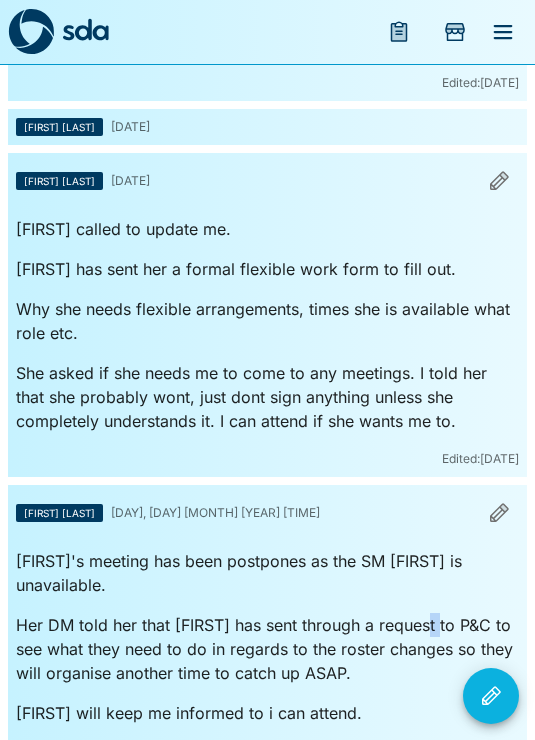 click on "[FIRST] [LAST] [DATE]" at bounding box center [267, 513] 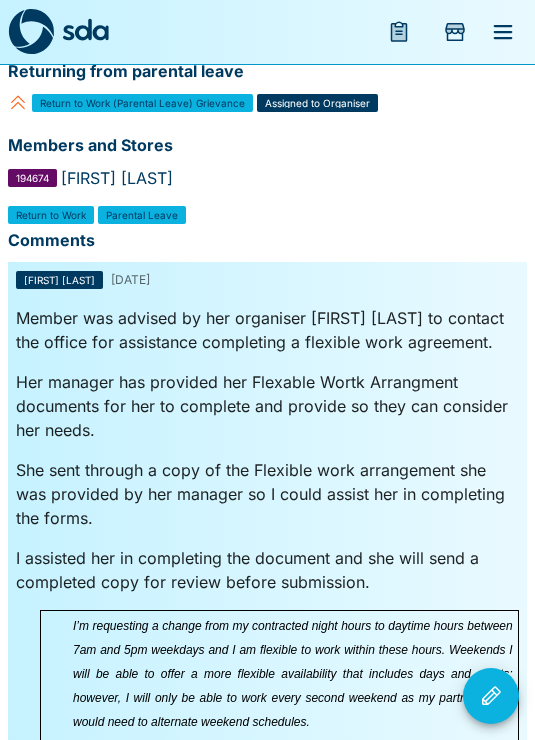 scroll, scrollTop: 0, scrollLeft: 0, axis: both 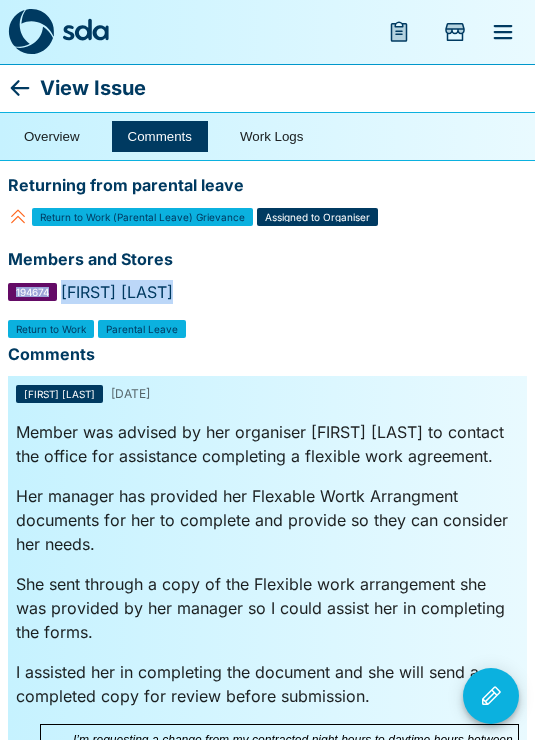 copy on "[NUMBER] [FIRST] [LAST]" 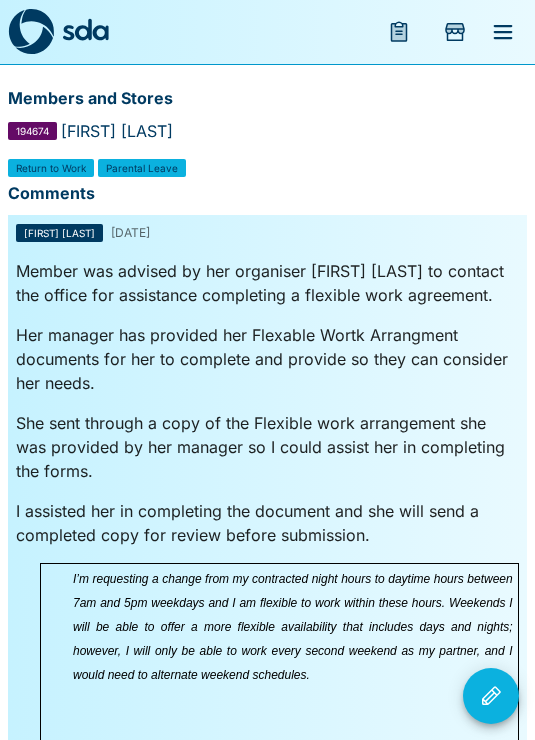 scroll, scrollTop: 0, scrollLeft: 0, axis: both 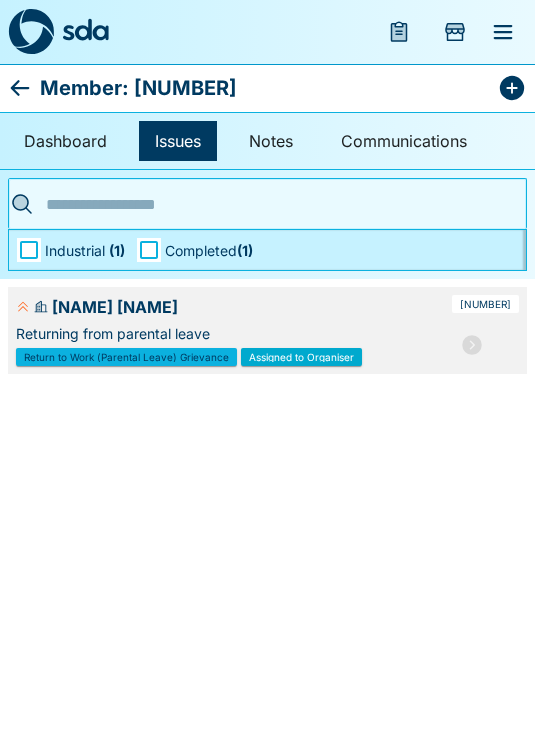 click 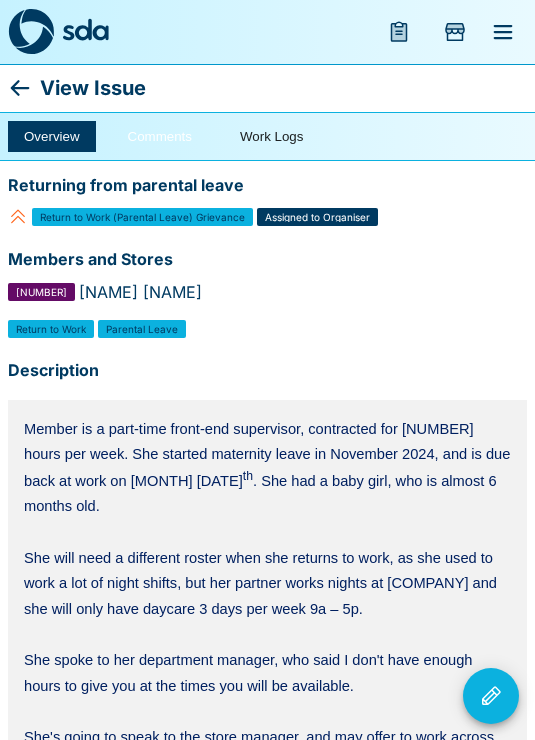 click on "Comments" at bounding box center (160, 136) 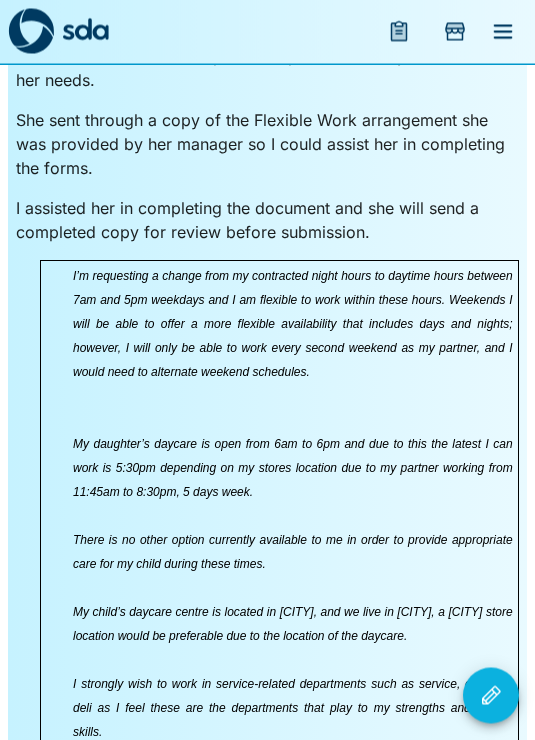 scroll, scrollTop: 464, scrollLeft: 0, axis: vertical 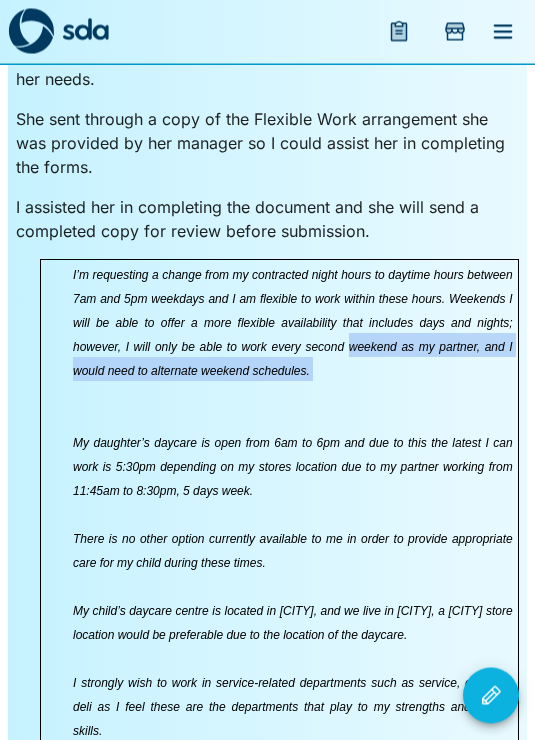 click on "Member was advised by her organiser Mandy S to contact the office for assistance completing a flexible work agreement.
Her manager has provided her Flexable Work Arrangment documents for her to complete and provide so they can consider her needs.
She sent through a copy of the Flexible Work arrangement she was provided by her manager so I could assist her in completing the forms.
I assisted her in completing the document and she will send a completed copy for review before submission.
I’m requesting a change from my contracted night hours to daytime hours between 7am and 5pm weekdays and I am flexible to work within these hours. Weekends I will be able to offer a more flexible availability that includes days and nights; however, I will only be able to work every second weekend as my partner, and I would need to alternate weekend schedules.
There is no other option currently available to me in order to provide appropriate care for my child during these times." at bounding box center [267, 1234] 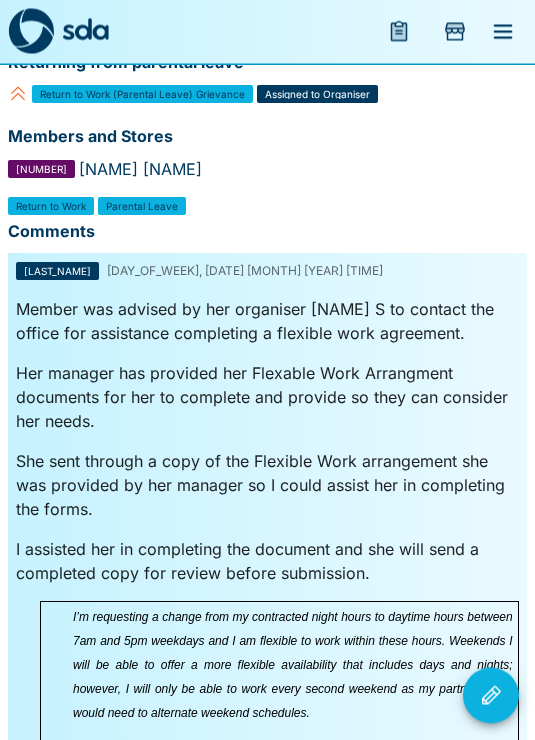 scroll, scrollTop: 0, scrollLeft: 0, axis: both 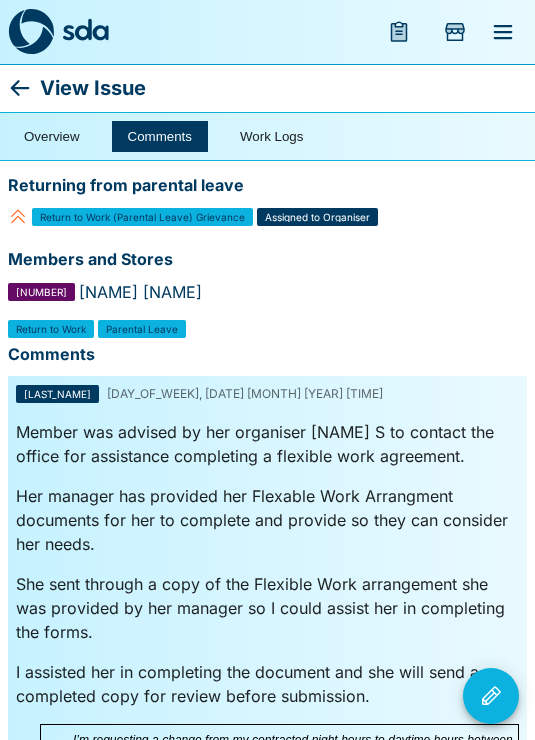 click on "Comments" at bounding box center (160, 136) 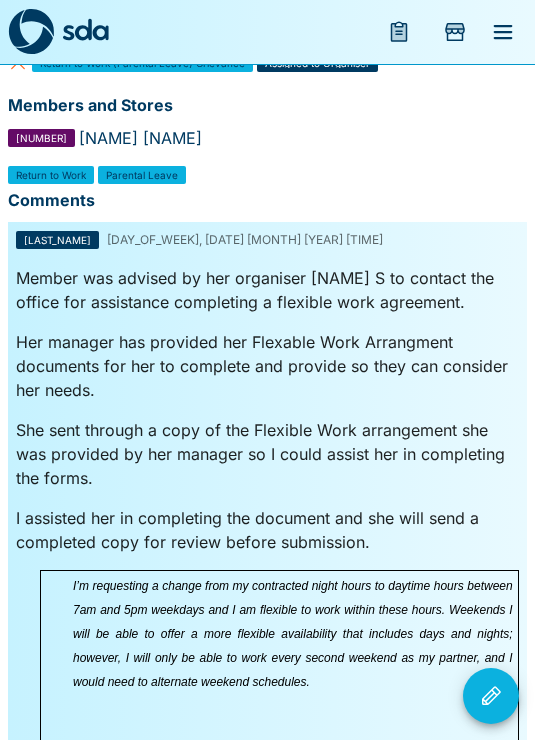 scroll, scrollTop: 162, scrollLeft: 0, axis: vertical 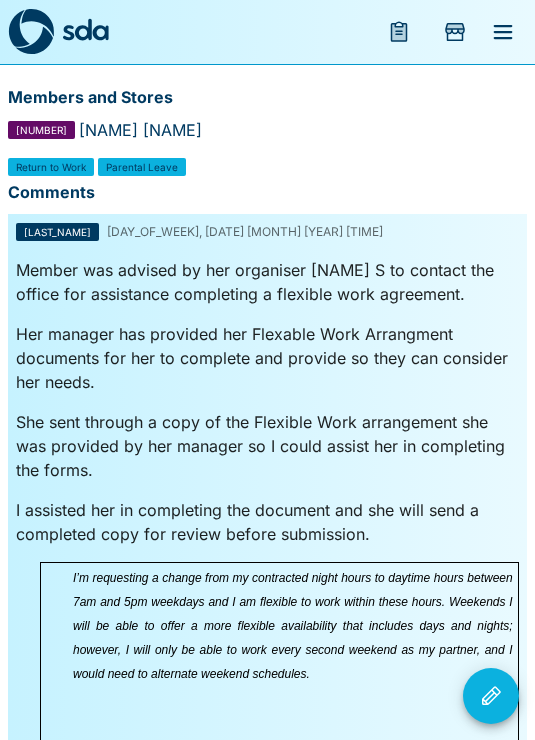 click at bounding box center [491, 696] 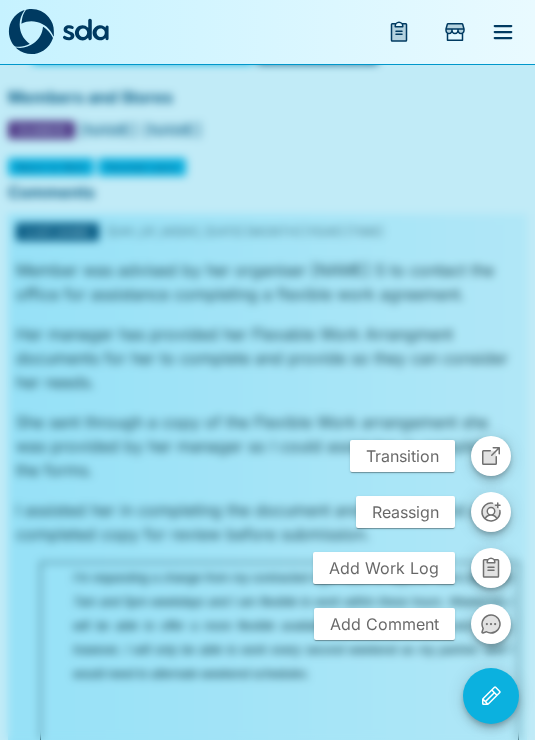 click 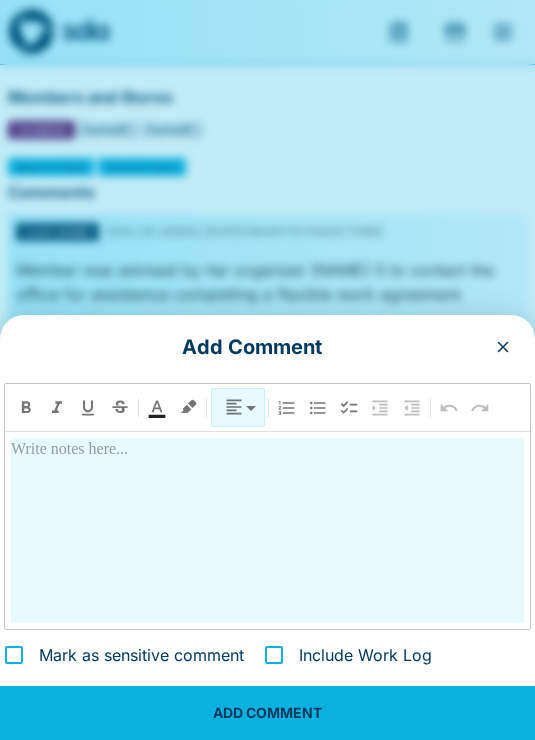 click at bounding box center (267, 530) 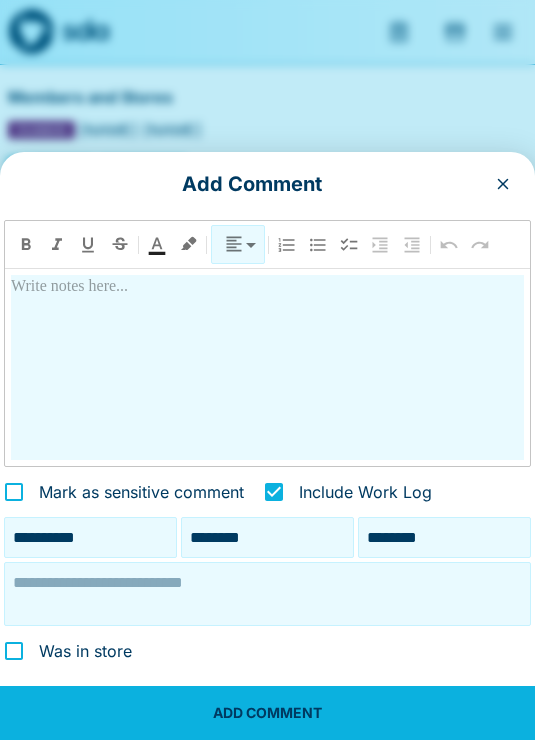 scroll, scrollTop: 171, scrollLeft: 0, axis: vertical 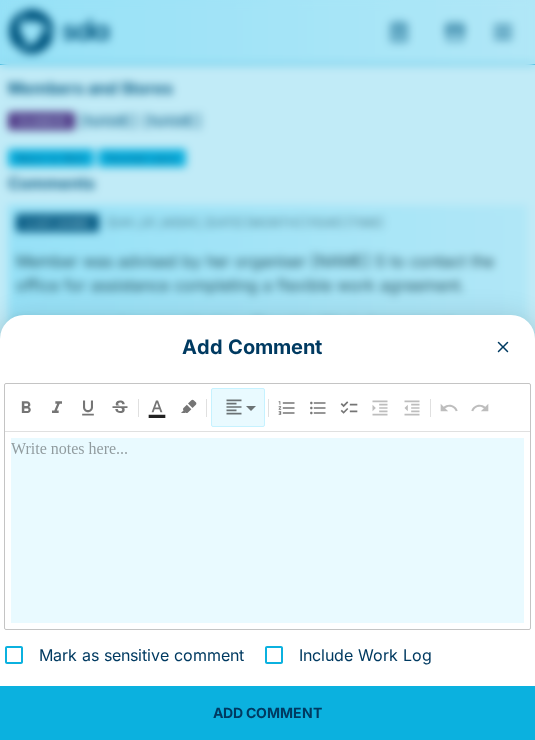 click at bounding box center [267, 530] 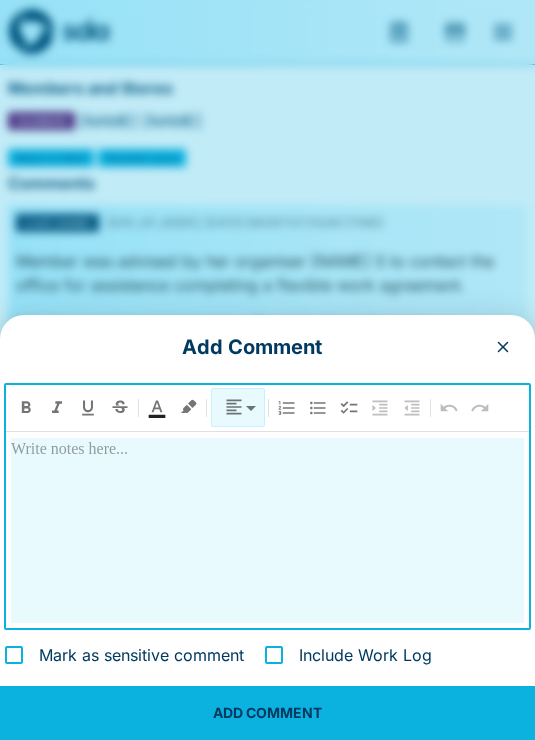 type 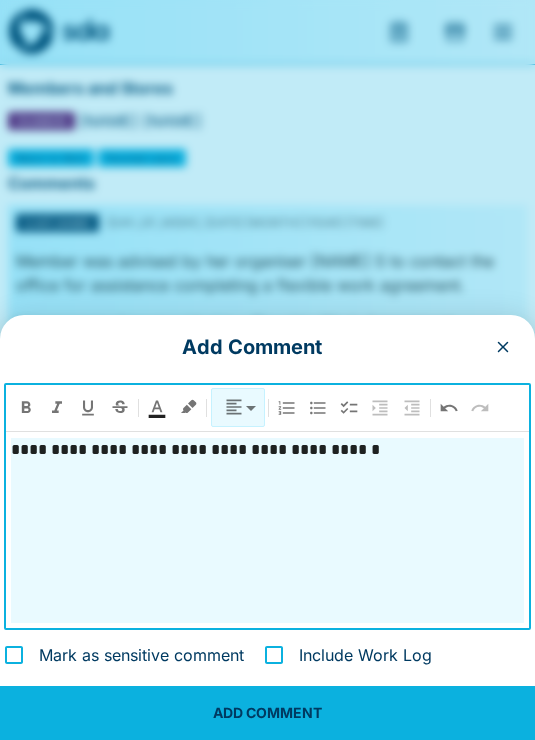 click on "ADD COMMENT" at bounding box center [267, 713] 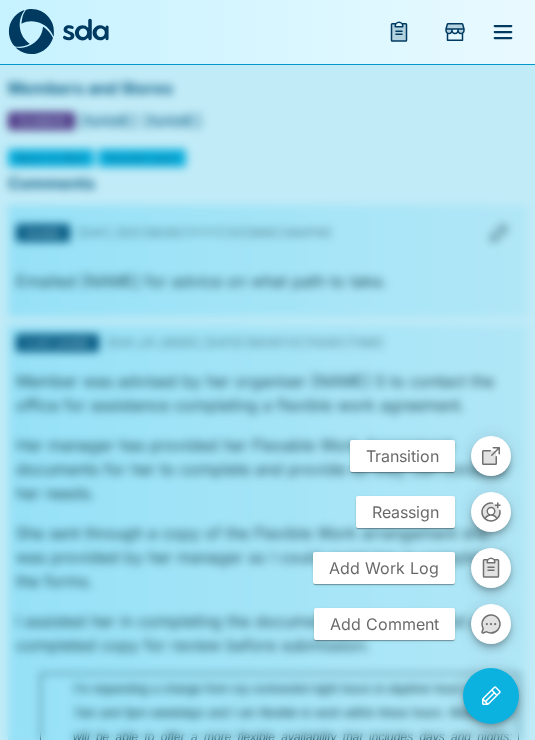 click at bounding box center [267, 370] 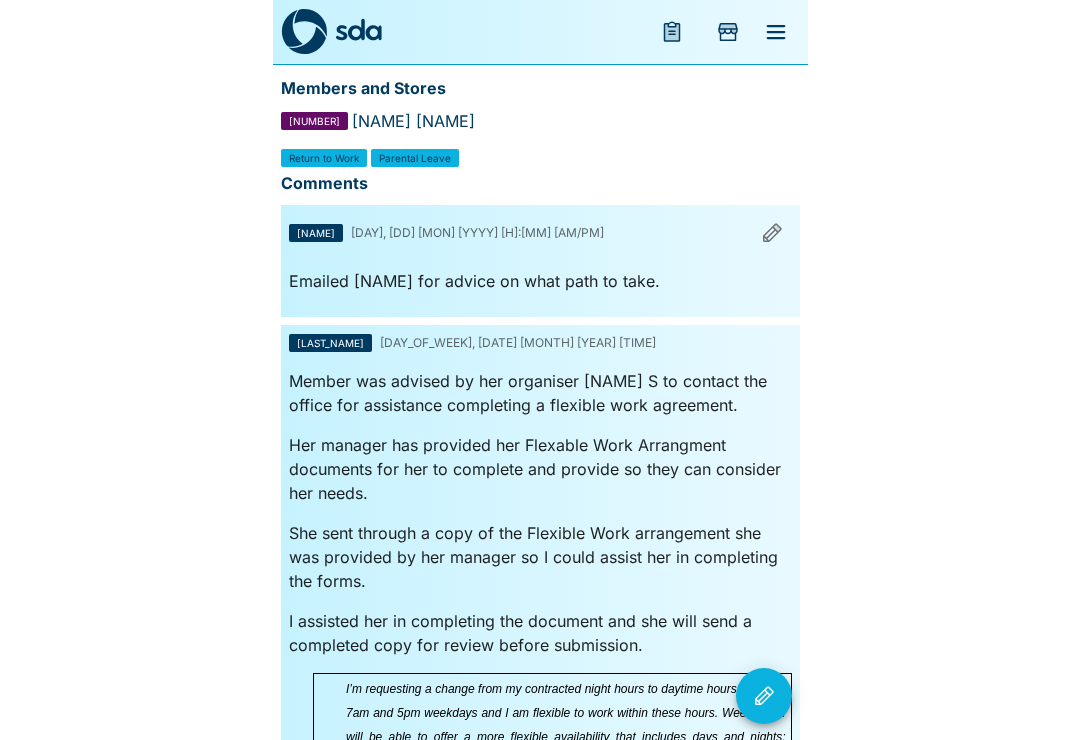 scroll, scrollTop: 134, scrollLeft: 0, axis: vertical 